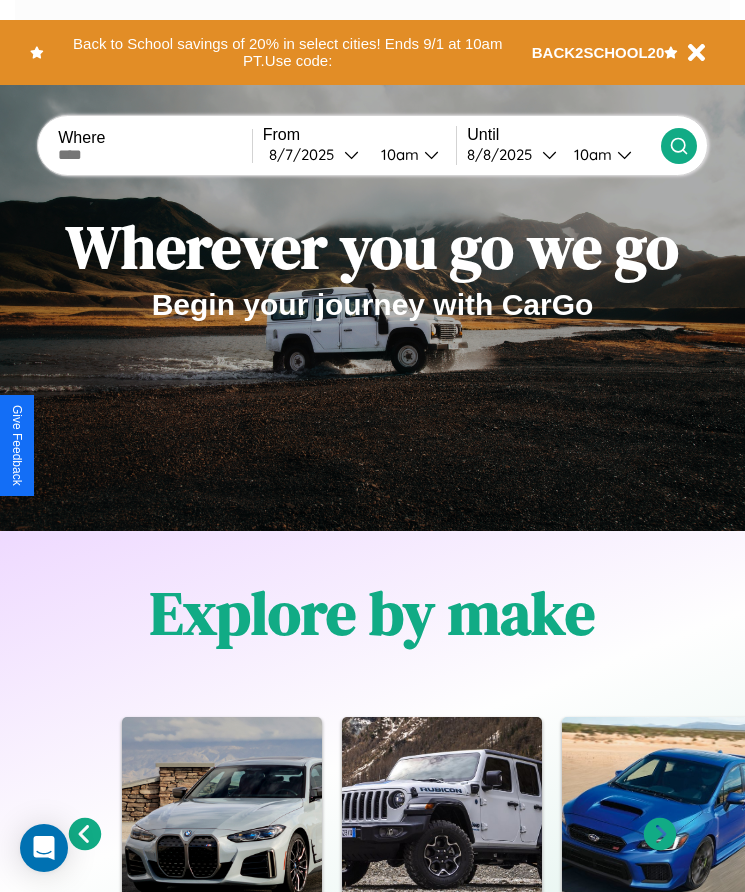 scroll, scrollTop: 334, scrollLeft: 0, axis: vertical 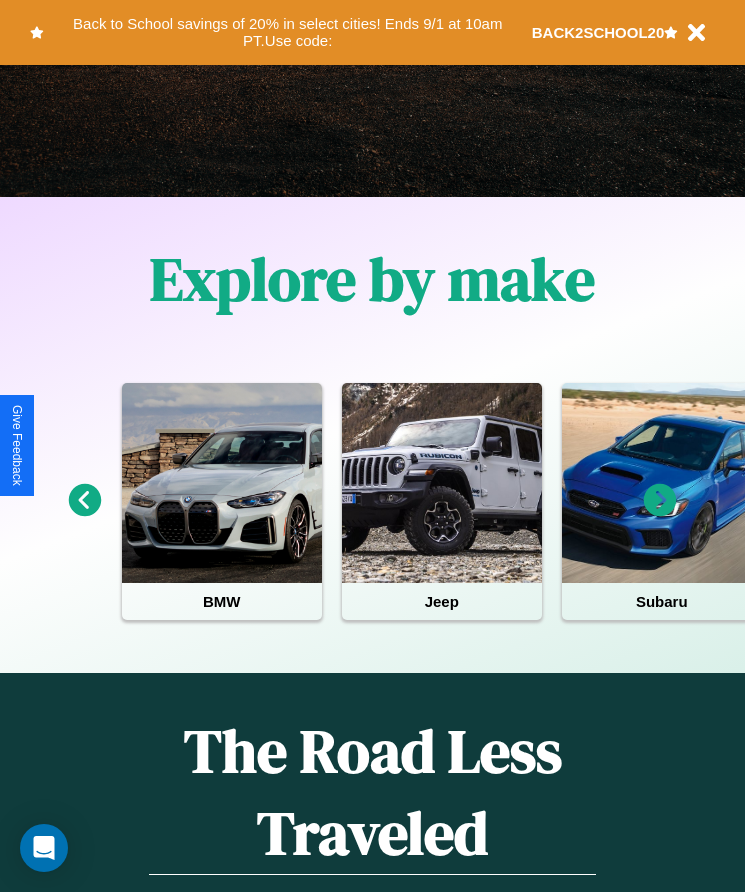 click 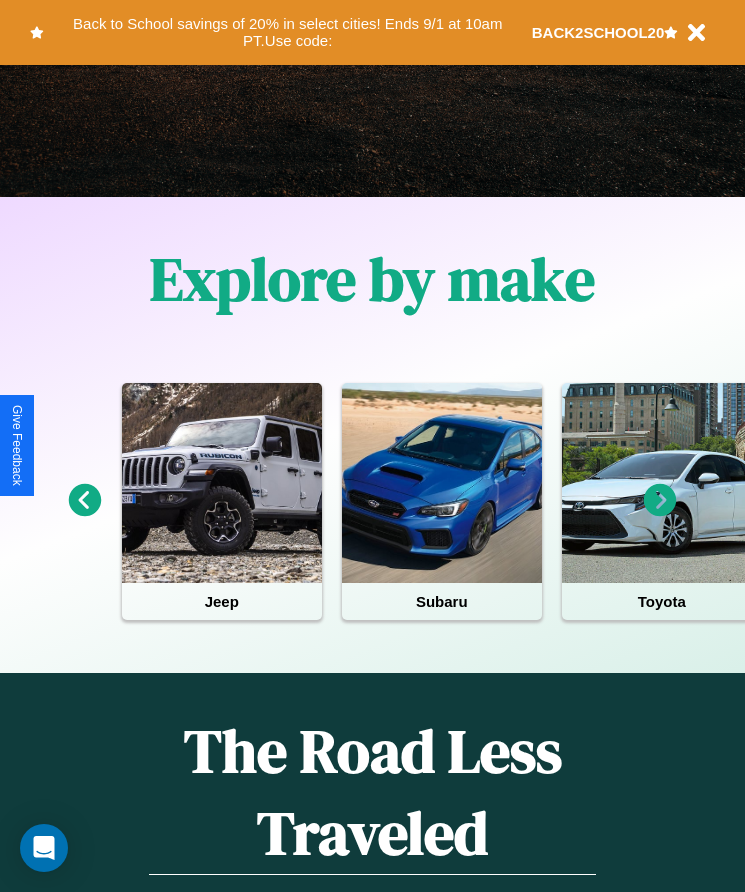 click 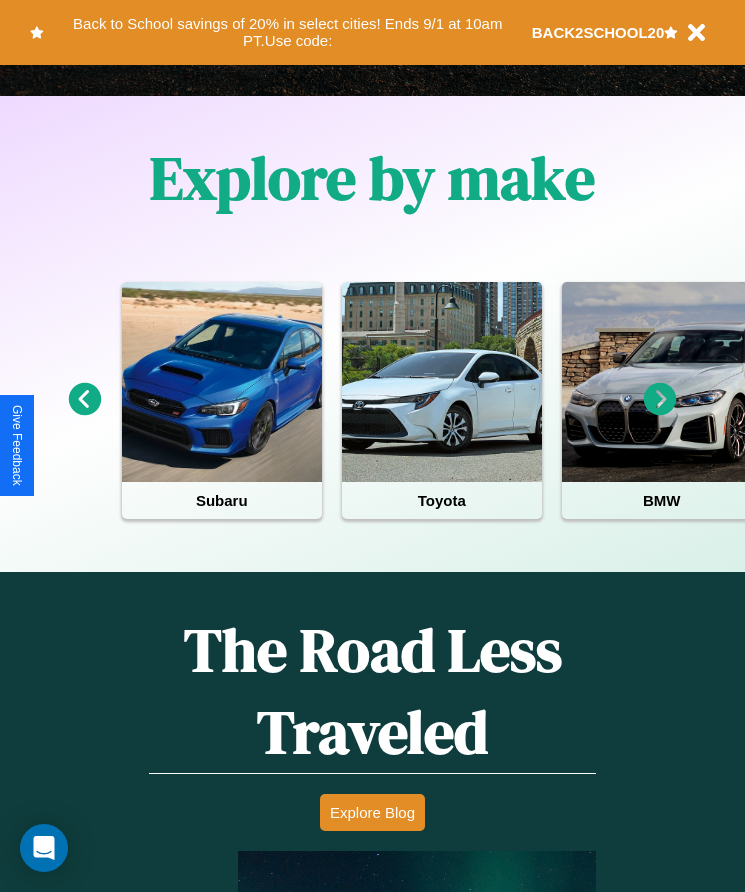 scroll, scrollTop: 1147, scrollLeft: 0, axis: vertical 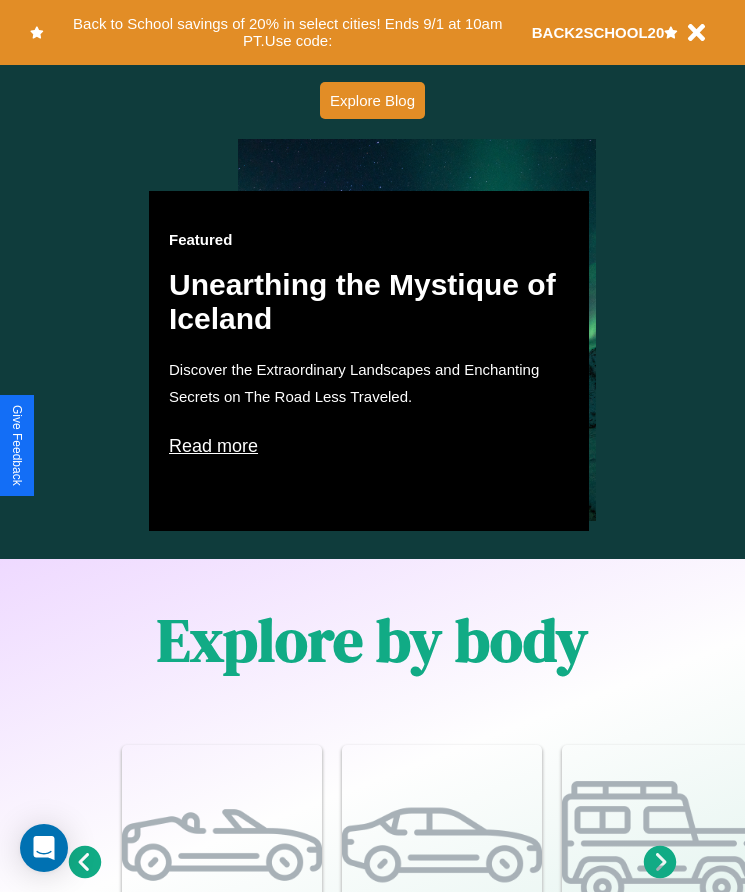 click on "Read more" at bounding box center (369, 446) 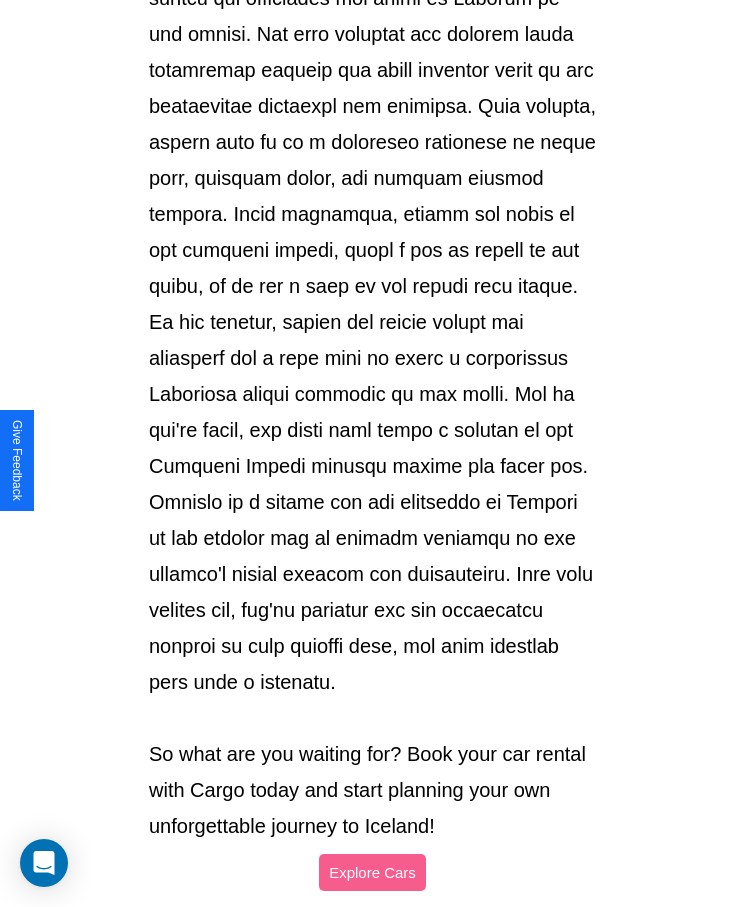 scroll, scrollTop: 2113, scrollLeft: 0, axis: vertical 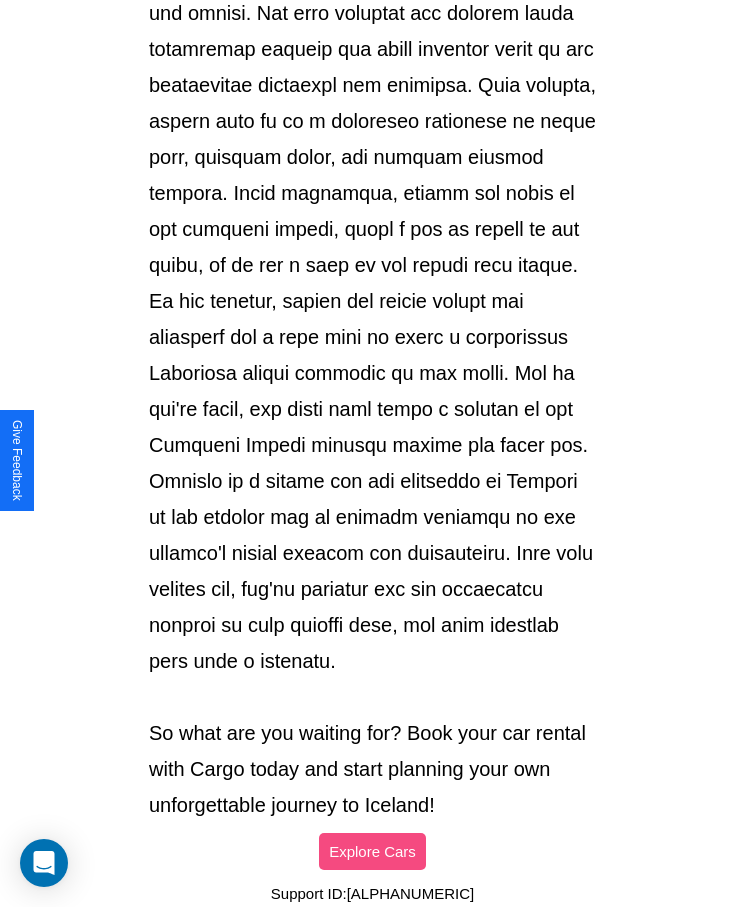 click on "Explore Cars" at bounding box center [372, 851] 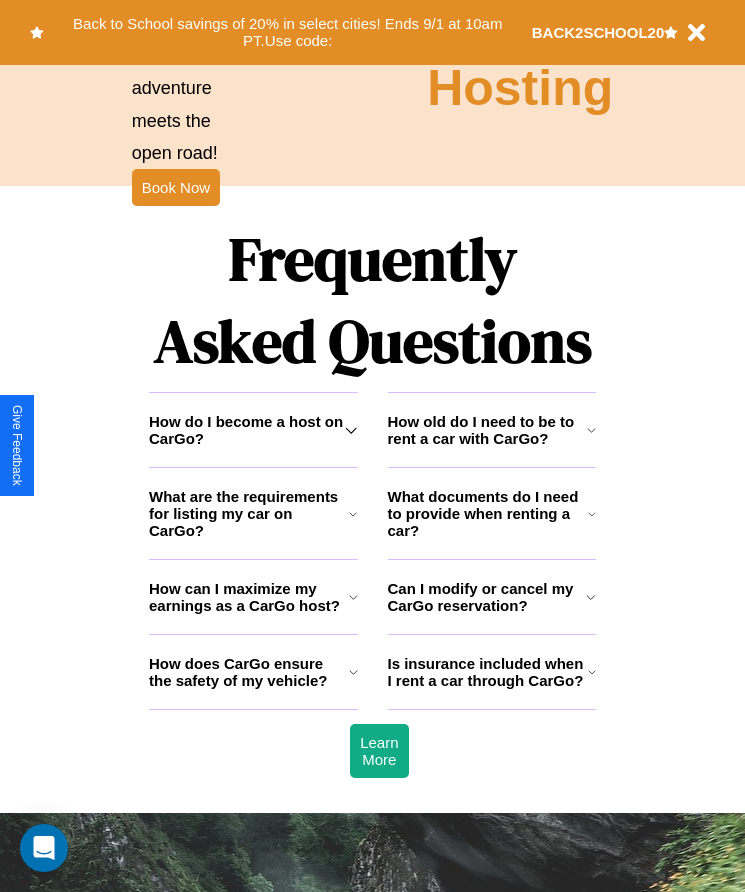 scroll, scrollTop: 2608, scrollLeft: 0, axis: vertical 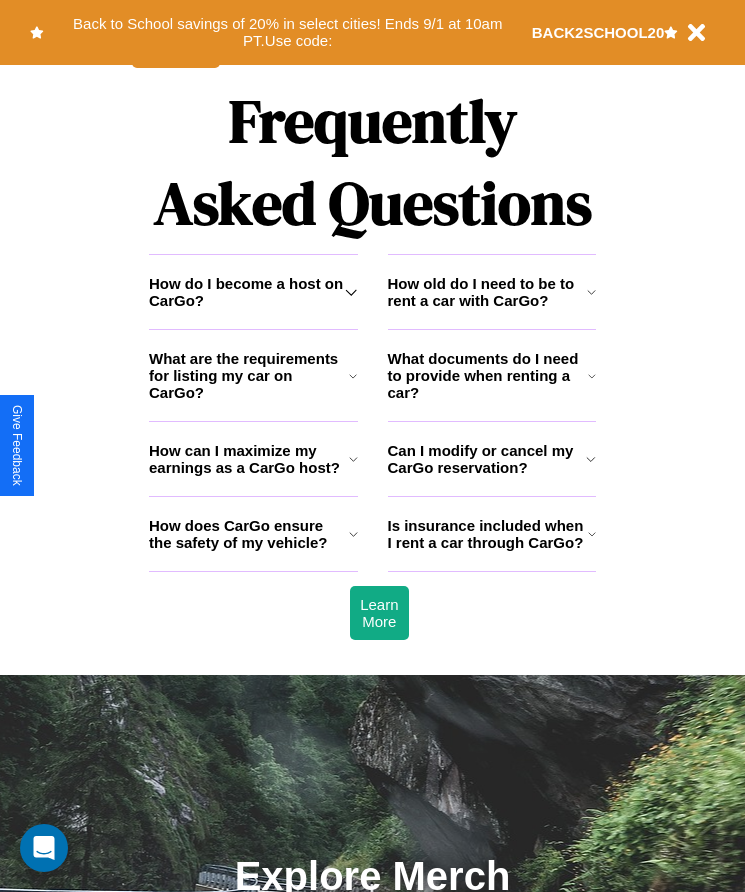 click on "What are the requirements for listing my car on CarGo?" at bounding box center (249, 375) 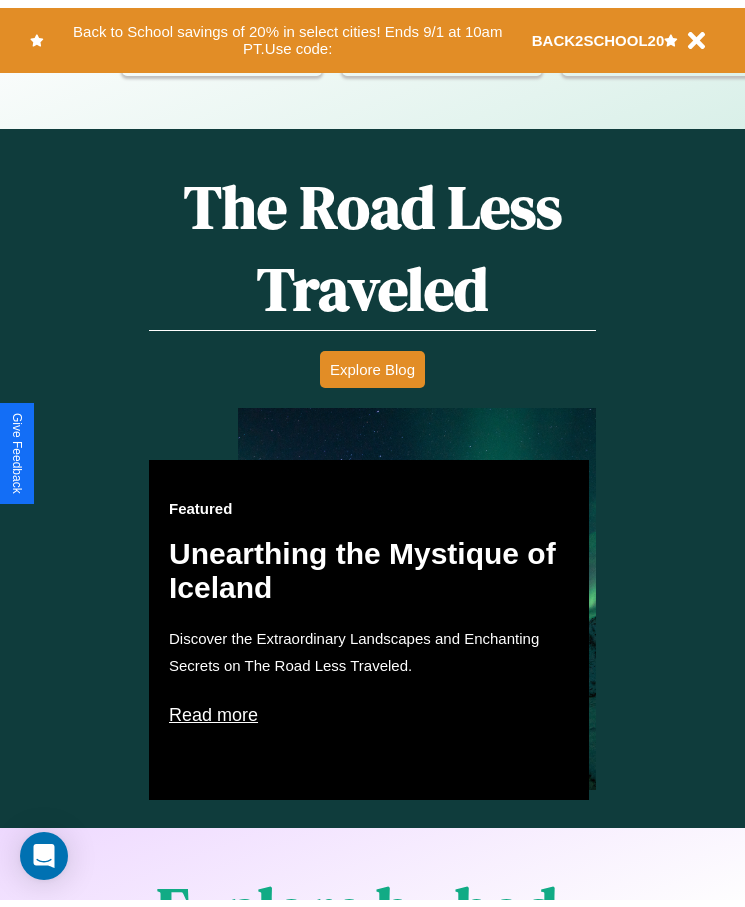 scroll, scrollTop: 0, scrollLeft: 0, axis: both 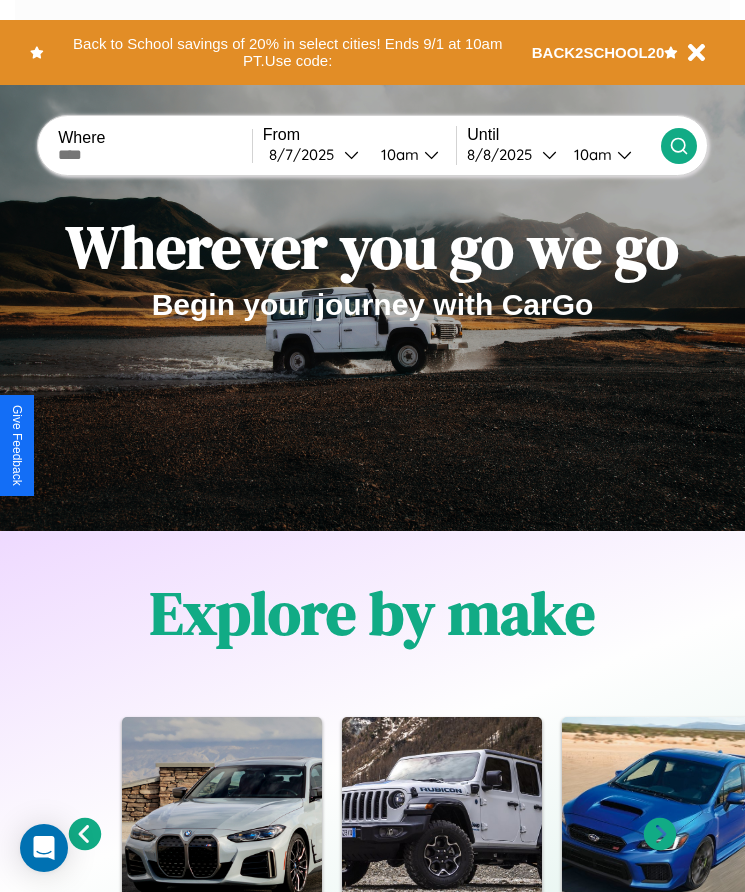 click at bounding box center (155, 155) 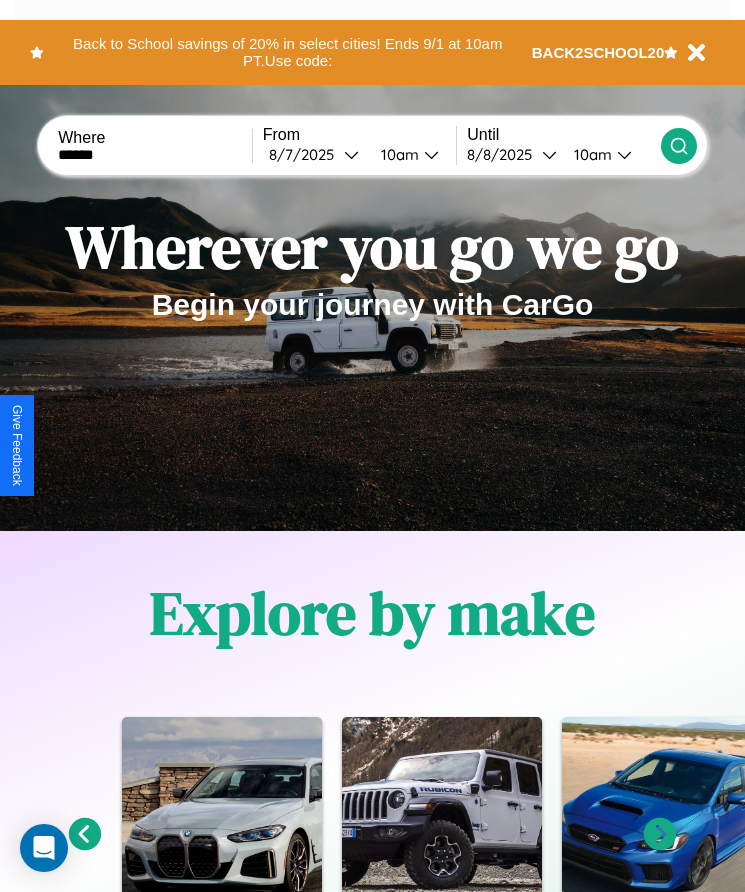 type on "******" 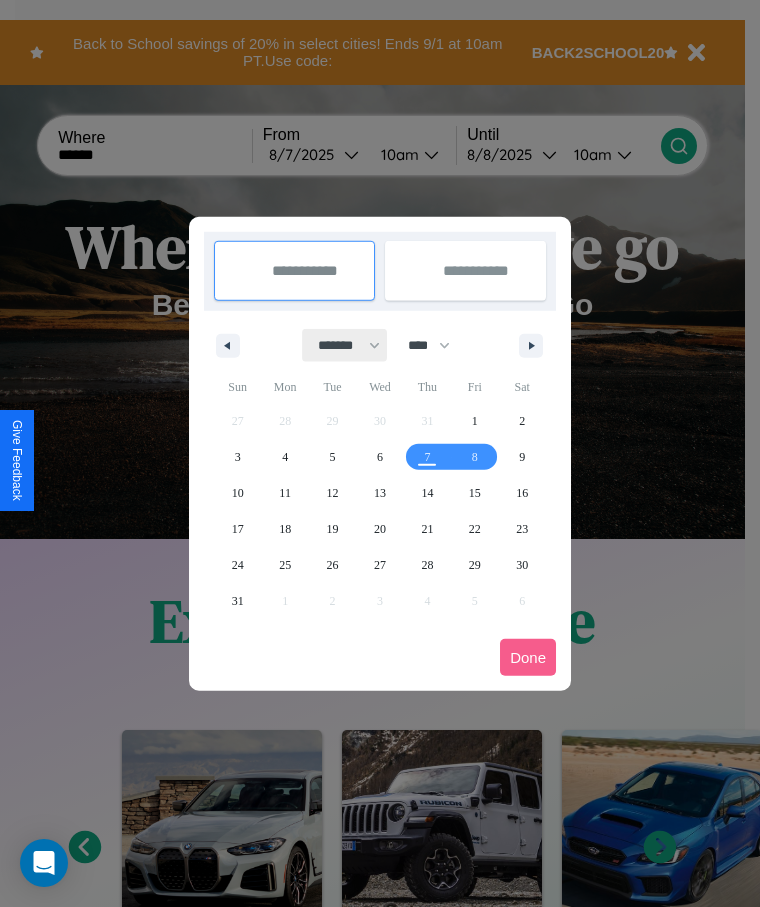 click on "******* ******** ***** ***** *** **** **** ****** ********* ******* ******** ********" at bounding box center (345, 345) 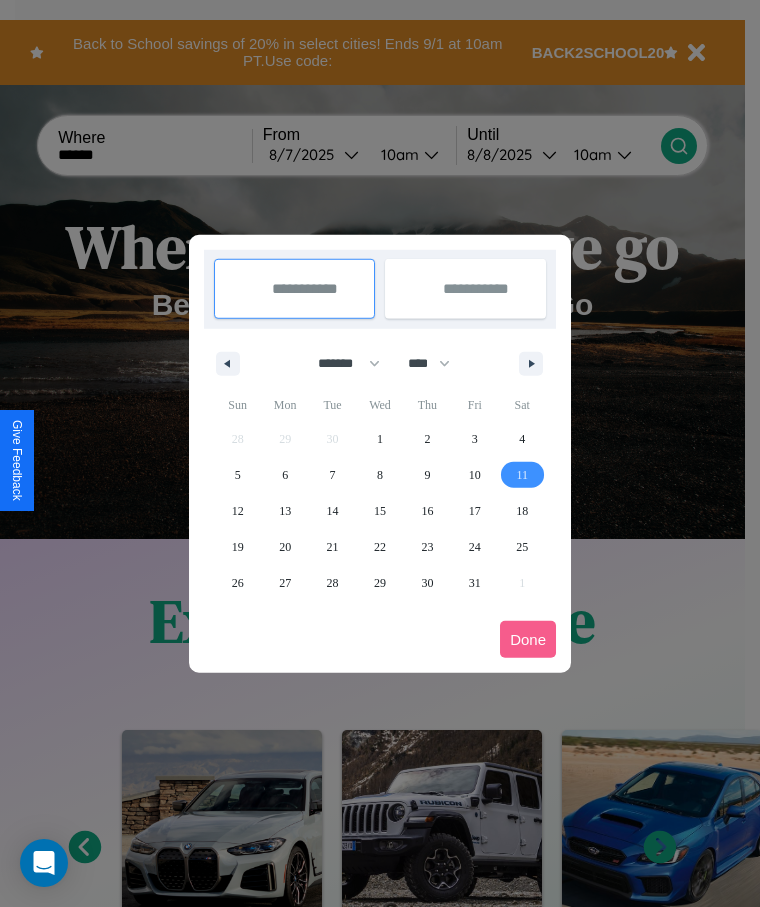 click on "11" at bounding box center (522, 475) 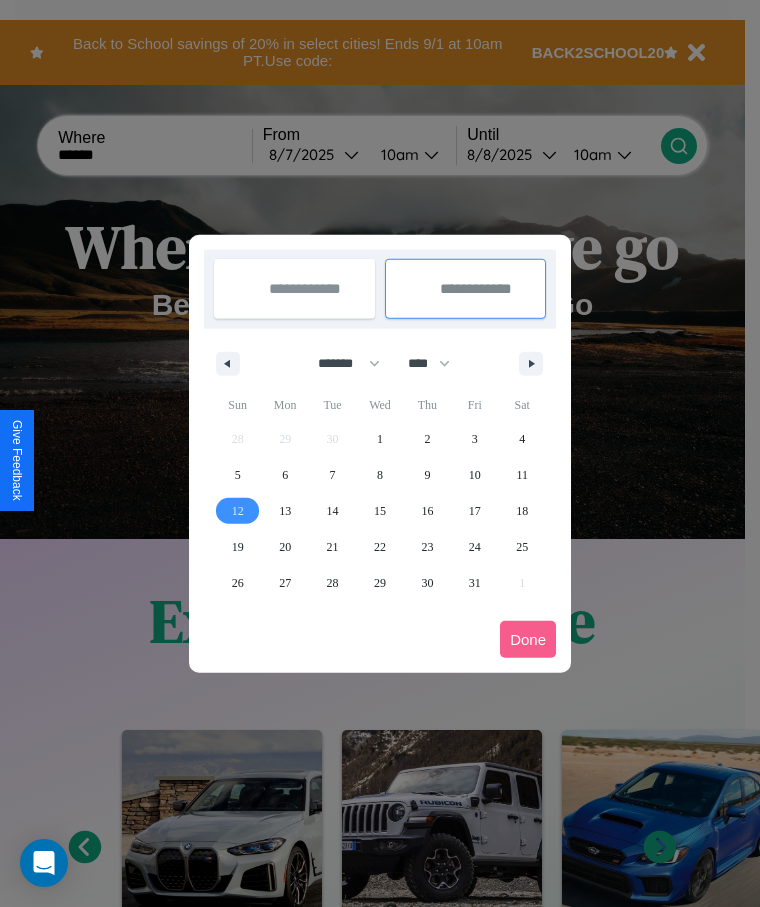 click on "12" at bounding box center [238, 511] 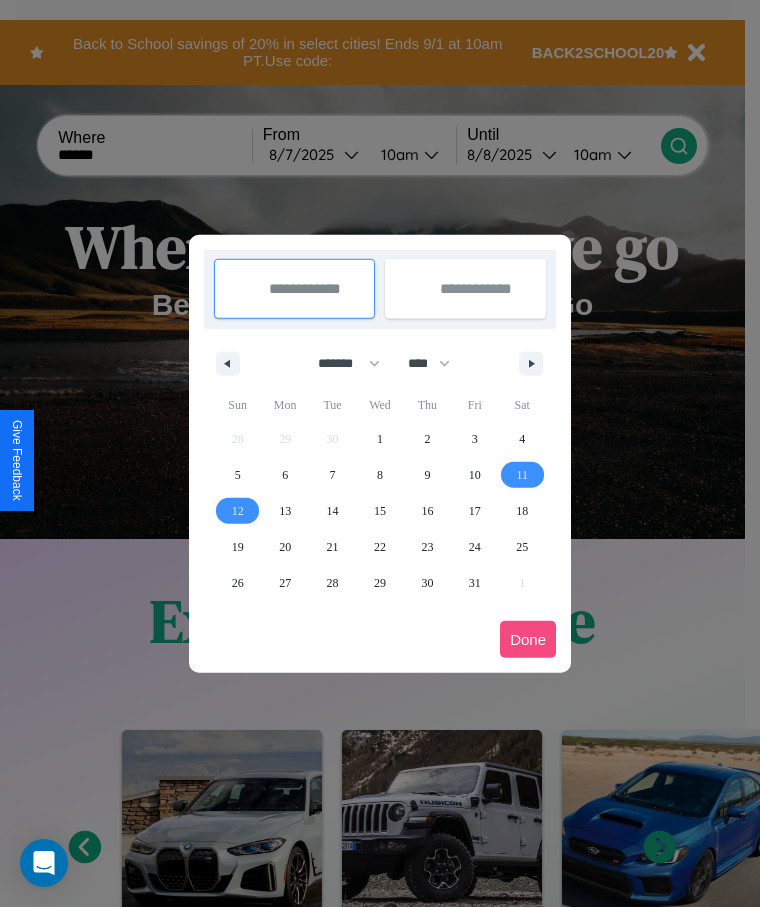 click on "Done" at bounding box center [528, 639] 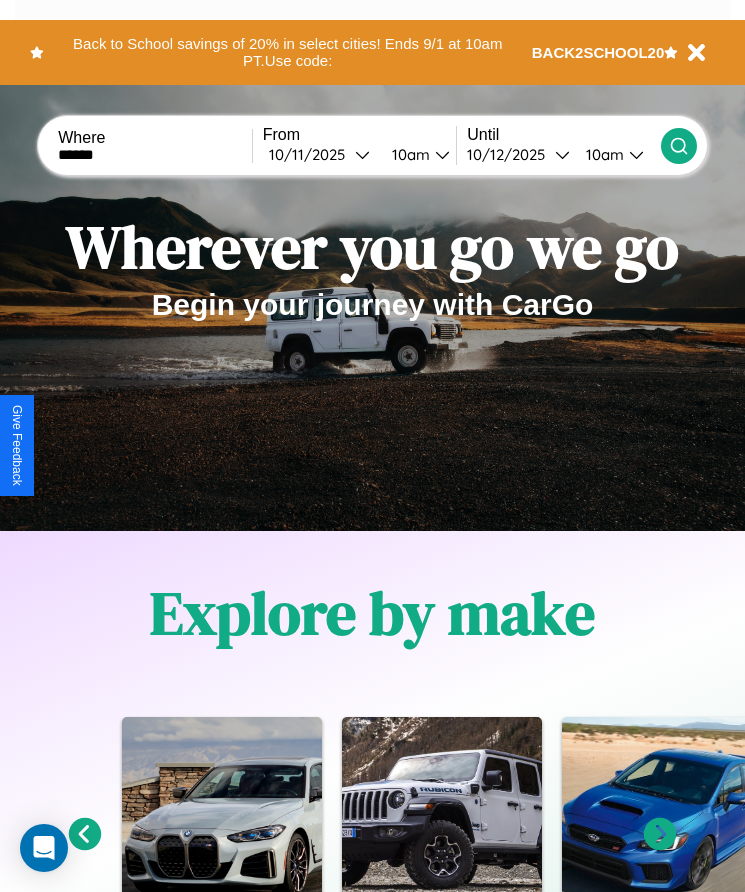 click 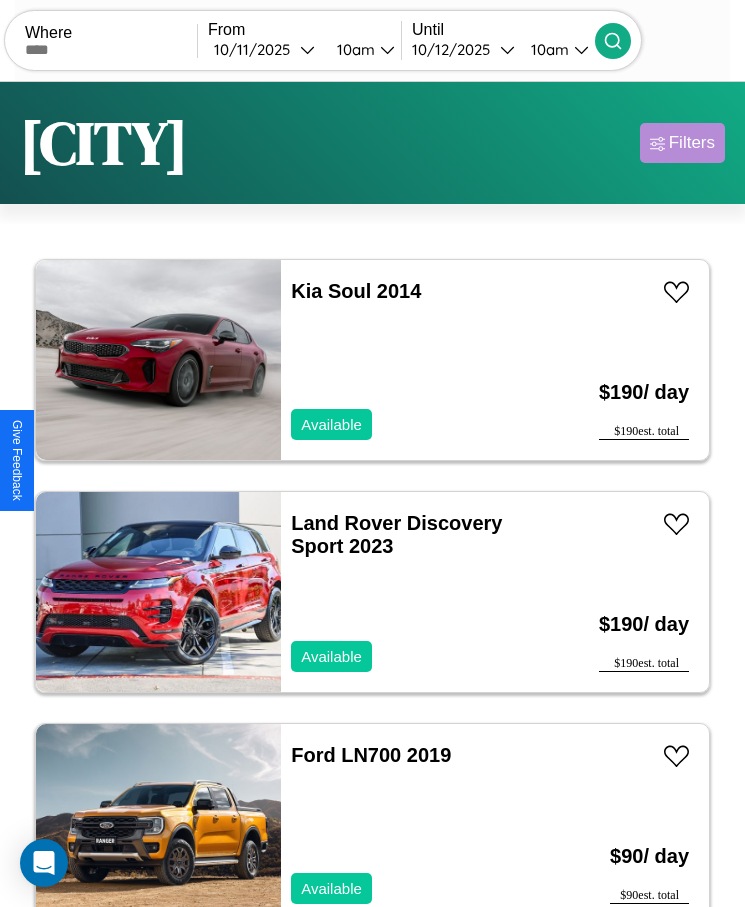 click on "Filters" at bounding box center [692, 143] 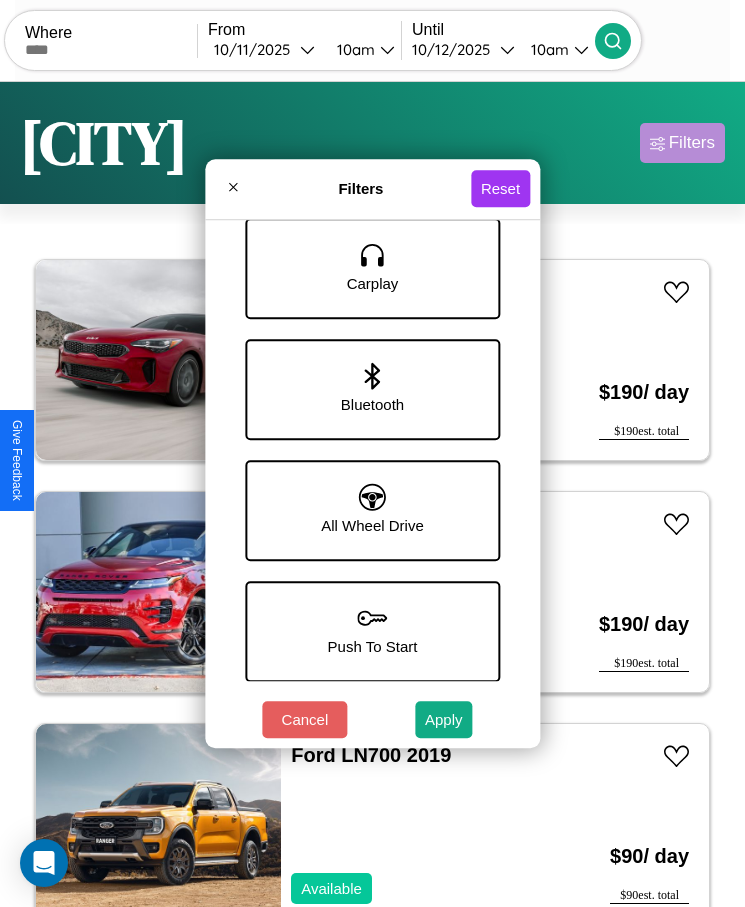 scroll, scrollTop: 1247, scrollLeft: 0, axis: vertical 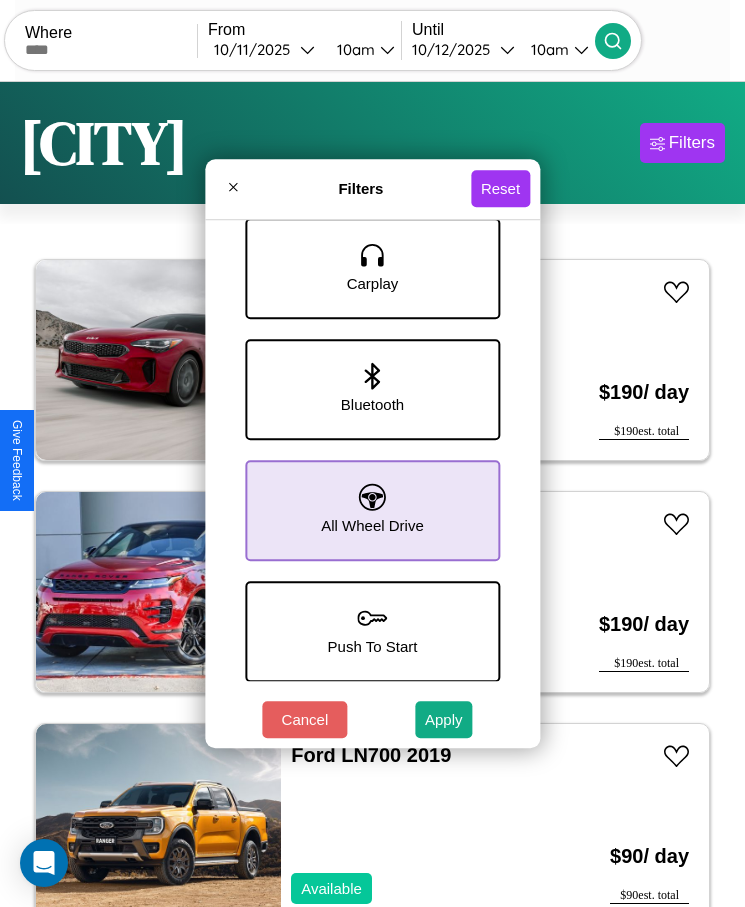click 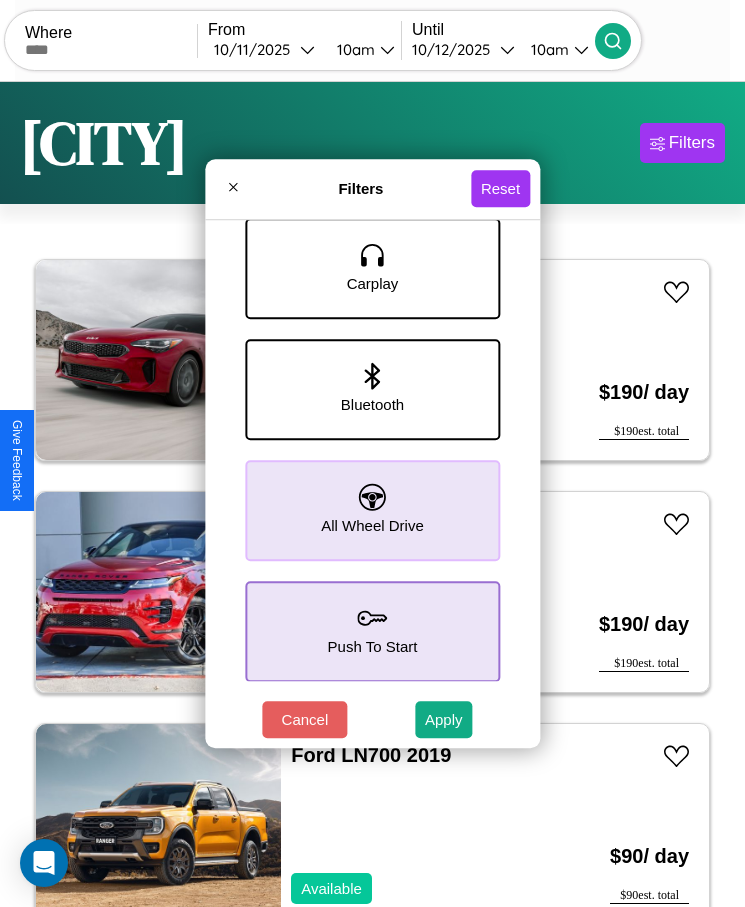 click 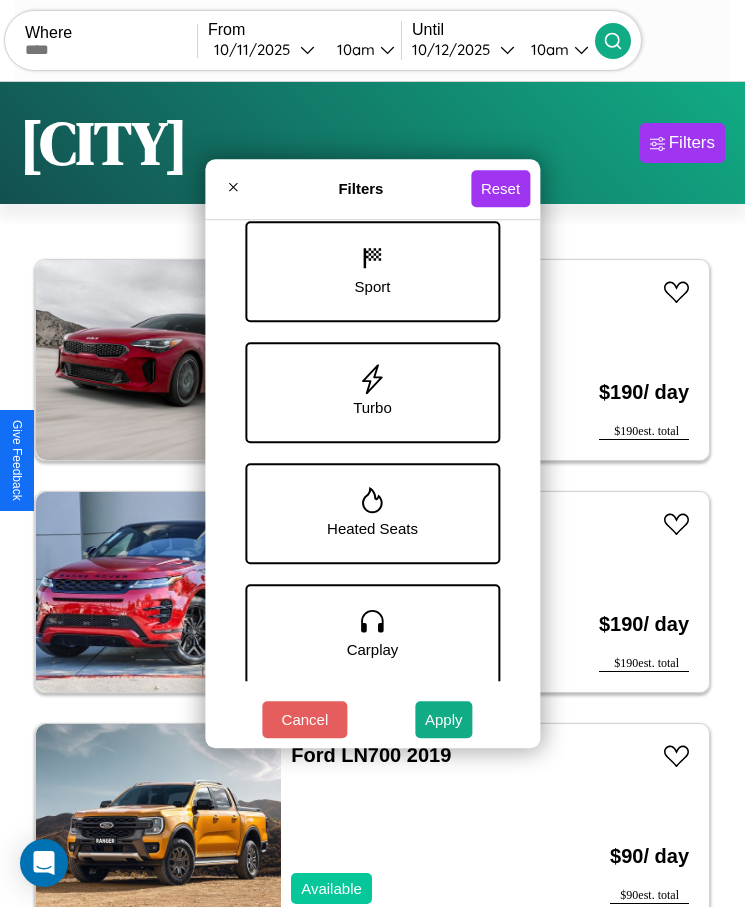 scroll, scrollTop: 573, scrollLeft: 0, axis: vertical 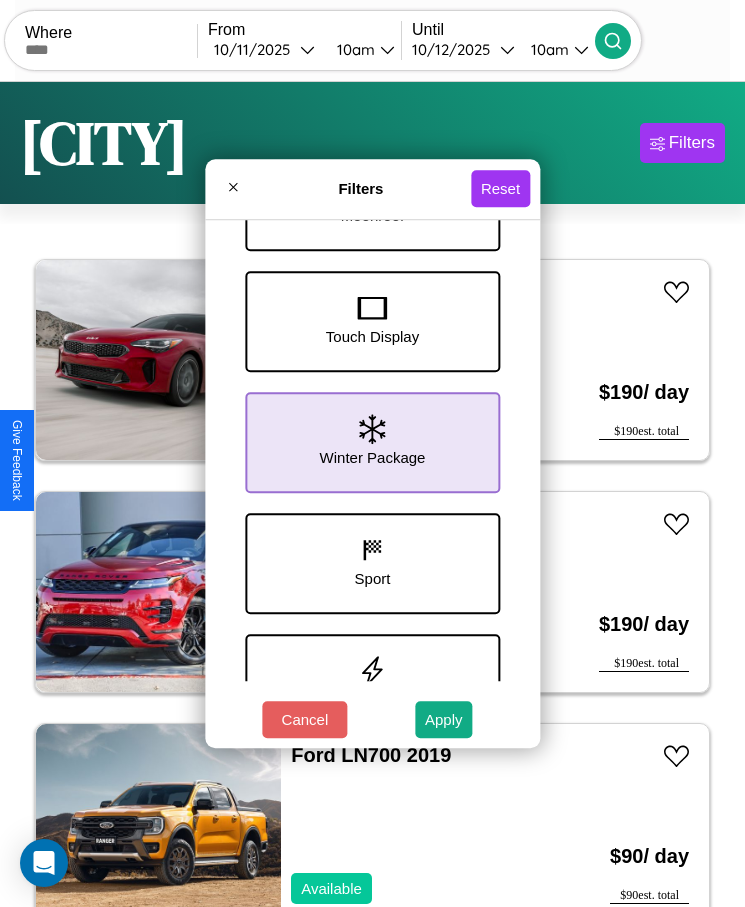 click 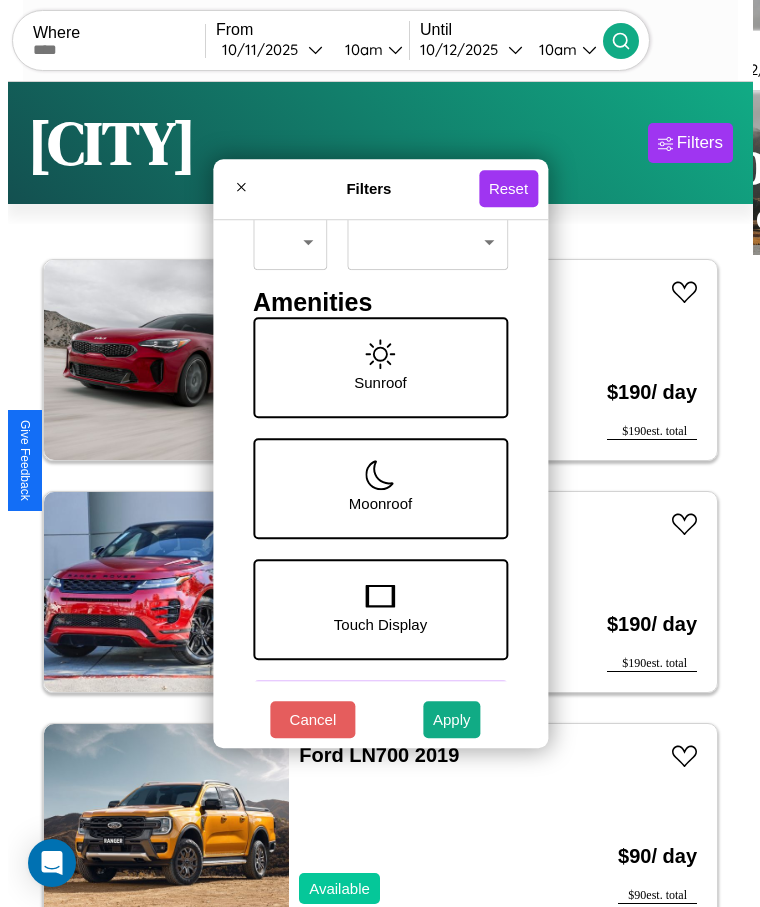 scroll, scrollTop: 0, scrollLeft: 0, axis: both 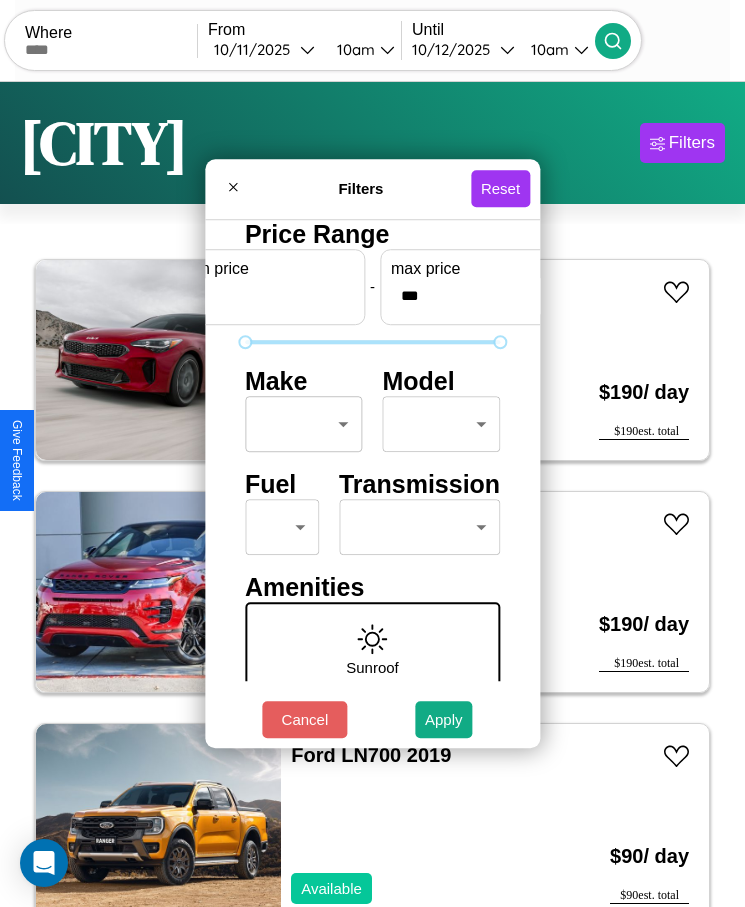 click on "CarGo Where From 10 / 11 / 2025 10am Until 10 / 12 / 2025 10am Become a Host Login Sign Up Boston Filters 122  cars in this area These cars can be picked up in this city. Kia   Soul   2014 Available $ 190  / day $ 190  est. total Land Rover   Discovery Sport   2023 Available $ 190  / day $ 190  est. total Ford   LN700   2019 Available $ 90  / day $ 90  est. total GMC   NE   2023 Available $ 150  / day $ 150  est. total Mazda   RX-8   2021 Available $ 170  / day $ 170  est. total Infiniti   G35   2021 Available $ 100  / day $ 100  est. total Chrysler   LASER   2014 Available $ 190  / day $ 190  est. total Chrysler   Conquest   2024 Available $ 70  / day $ 70  est. total Bentley   Azure   2020 Unavailable $ 170  / day $ 170  est. total Volkswagen   KOMBI   2024 Available $ 170  / day $ 170  est. total Buick   Verano   2023 Available $ 170  / day $ 170  est. total Volkswagen   Beetle   2014 Available $ 120  / day $ 120  est. total Lamborghini   147   2023 Unavailable $ 60  / day $ 60  est. total Ford     2023 $" at bounding box center (372, 478) 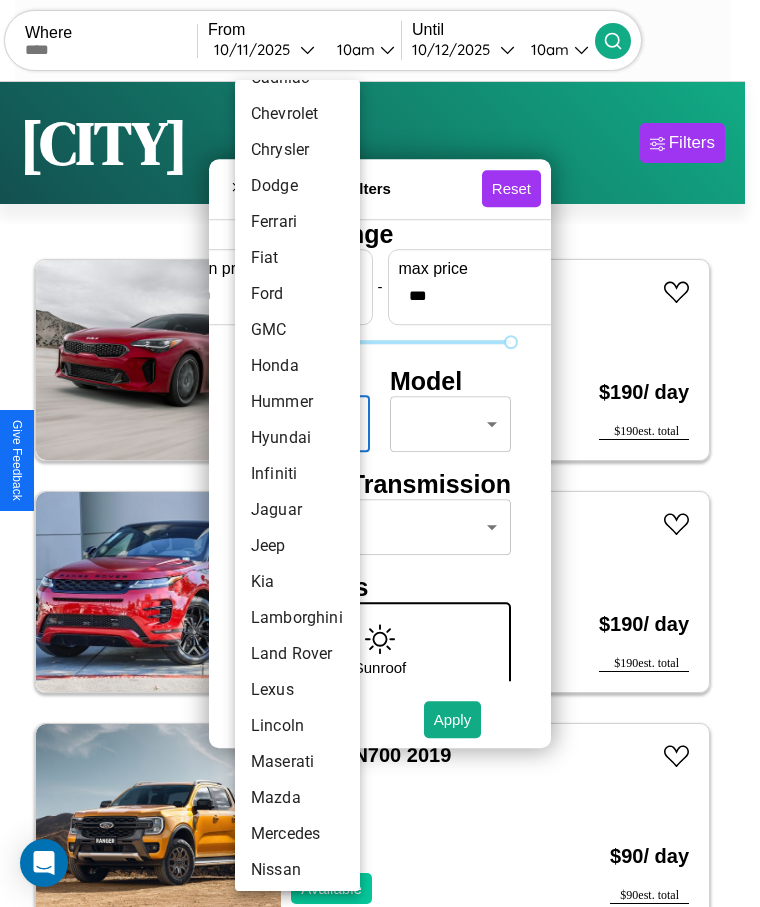 scroll, scrollTop: 377, scrollLeft: 0, axis: vertical 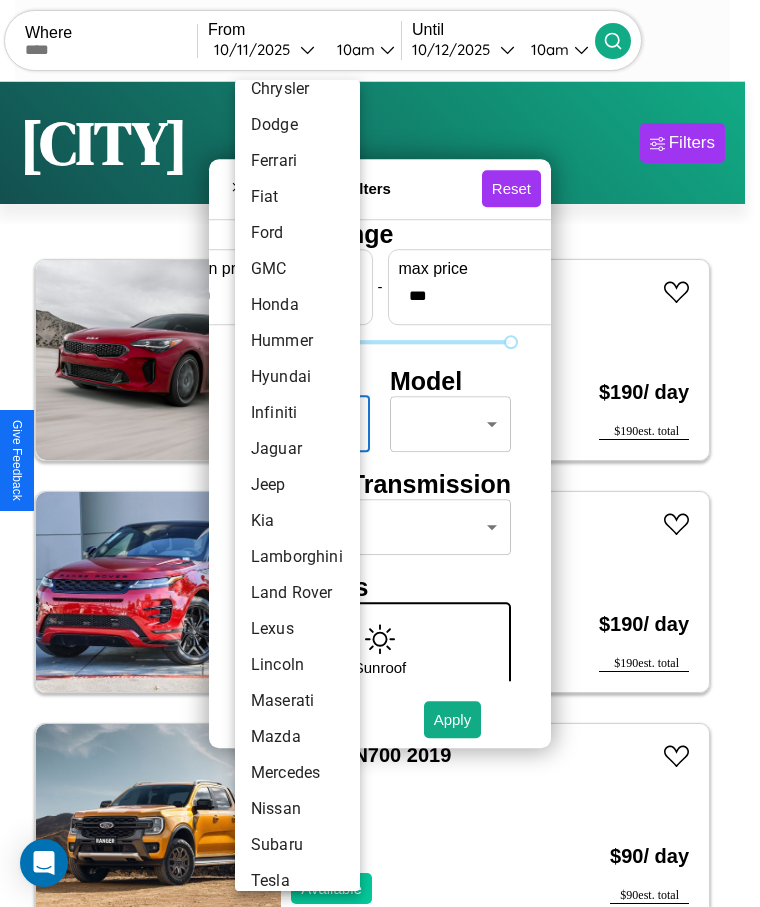click on "Jeep" at bounding box center (297, 485) 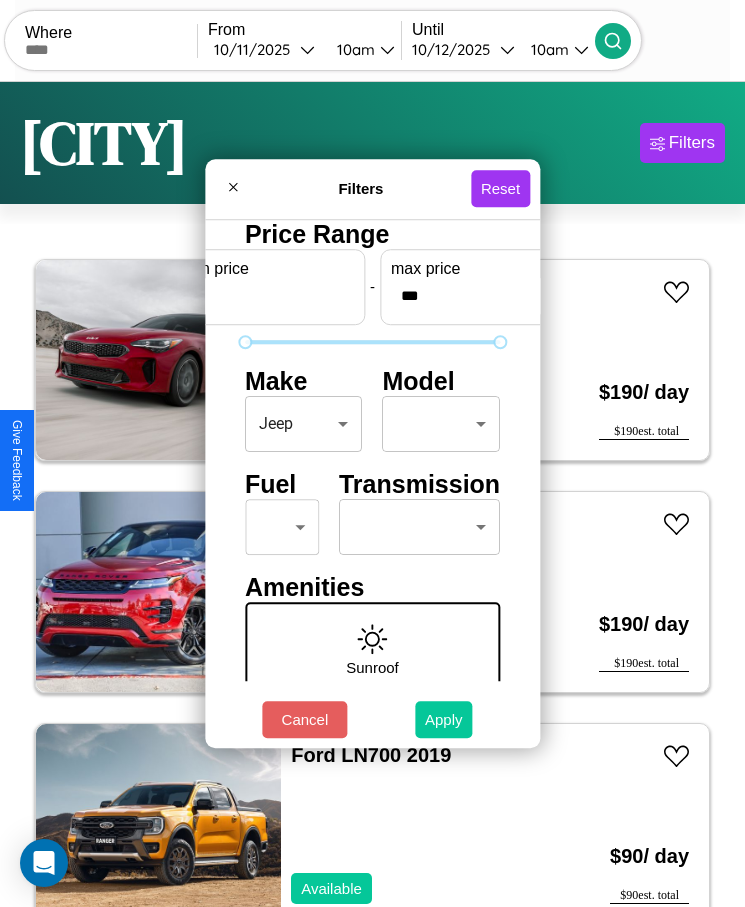 click on "Apply" at bounding box center [444, 719] 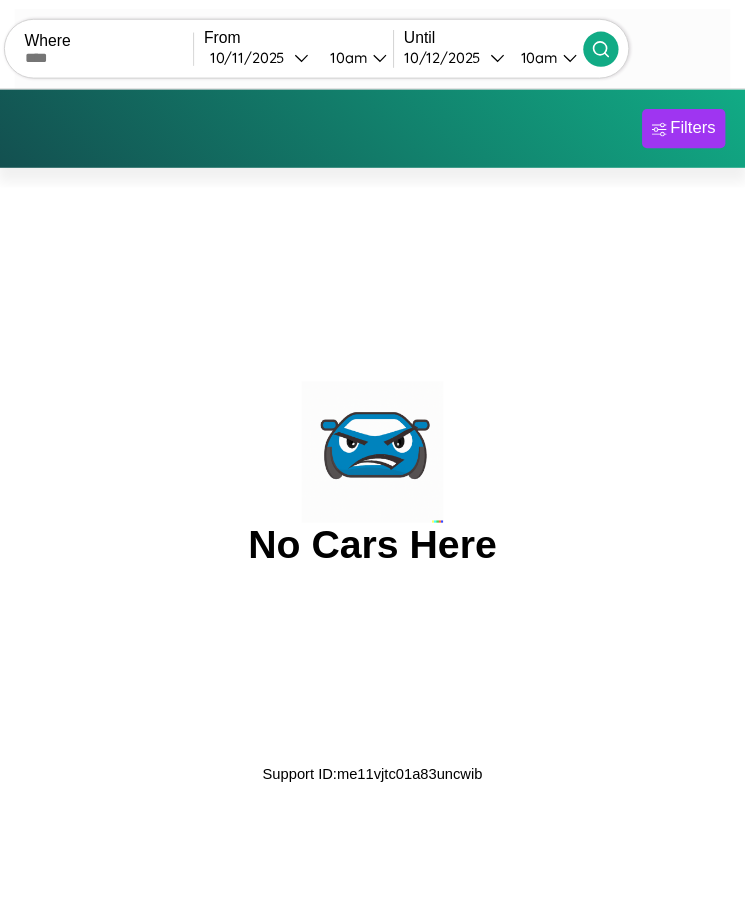 scroll, scrollTop: 0, scrollLeft: 0, axis: both 